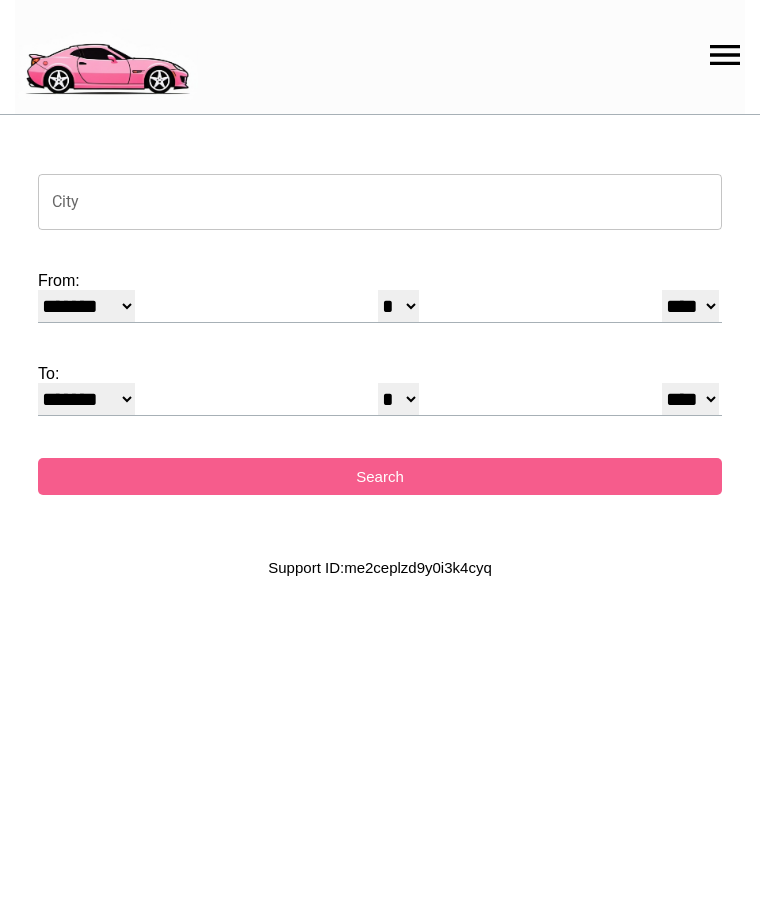 select on "*" 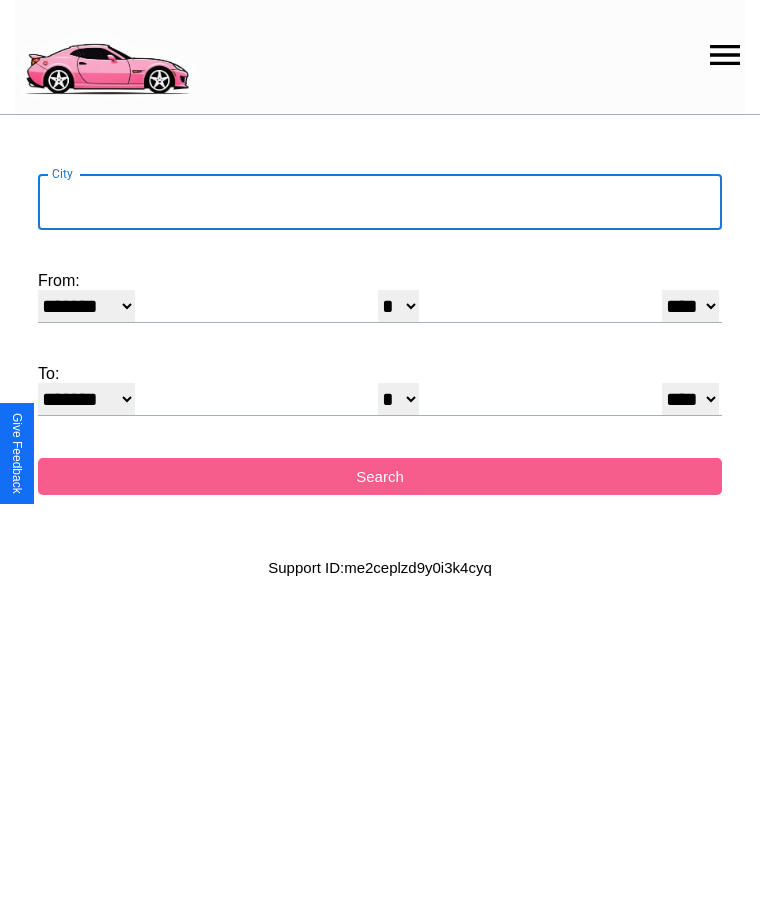 click on "City" at bounding box center [380, 202] 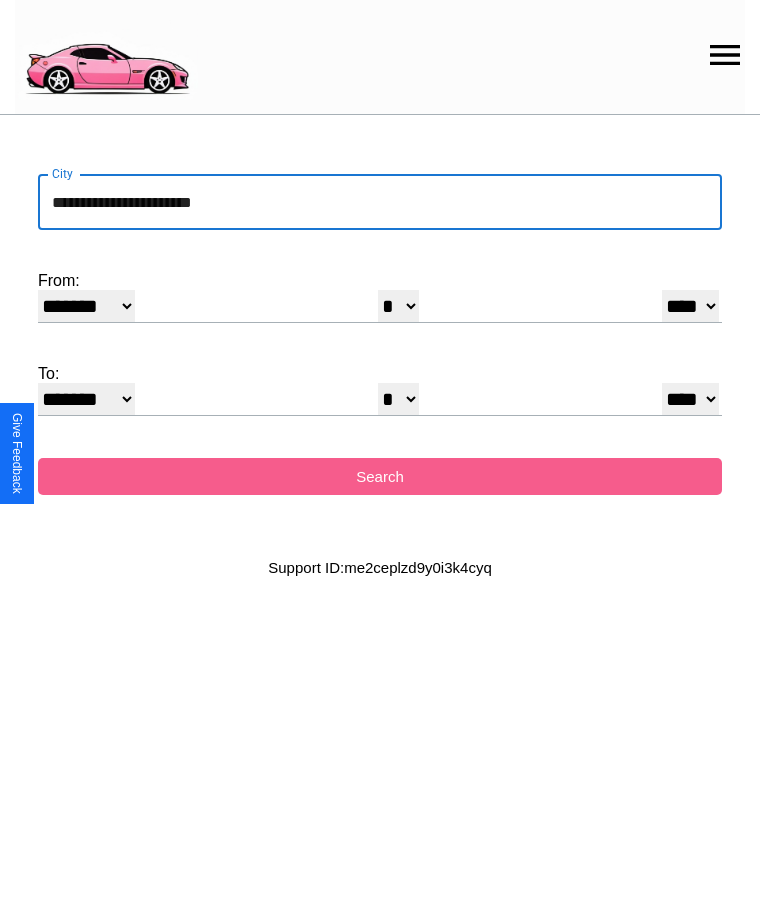 type on "**********" 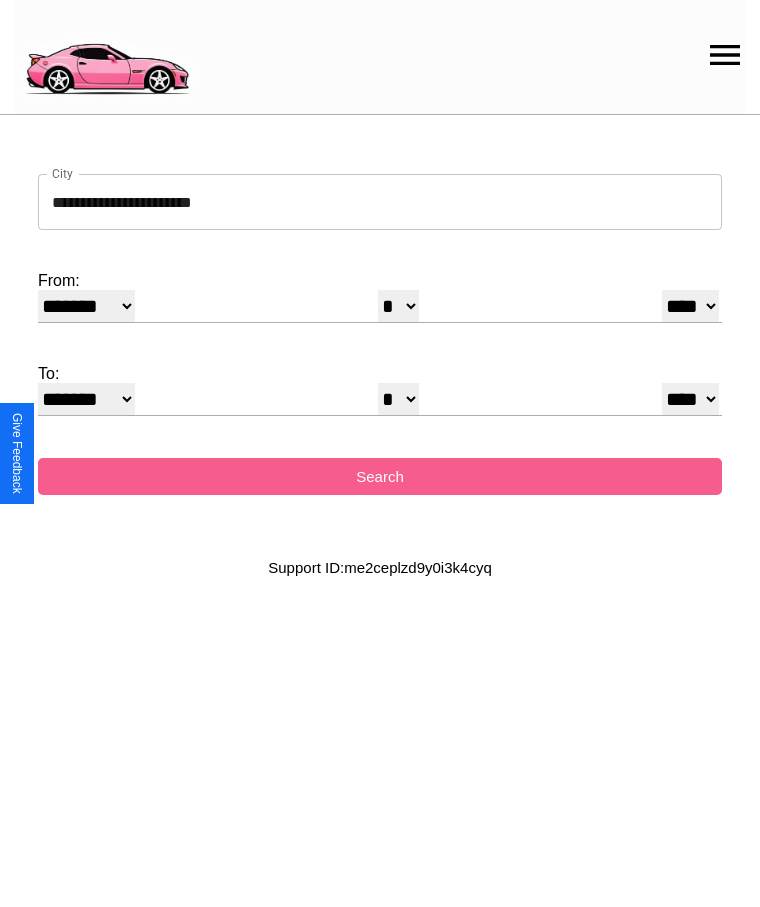 select on "**" 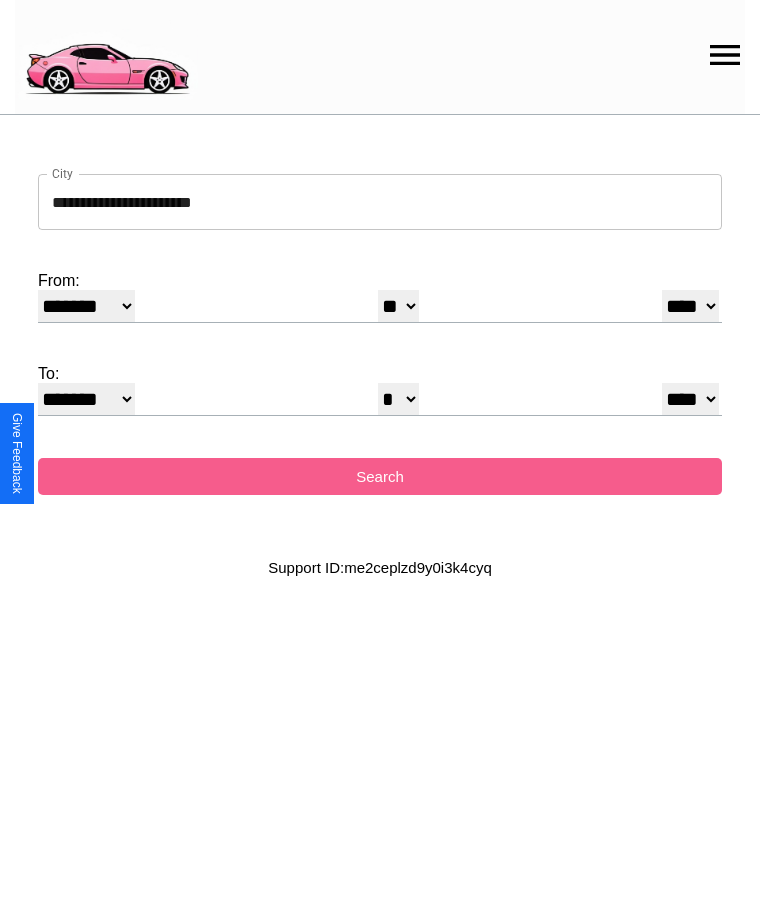 select on "**" 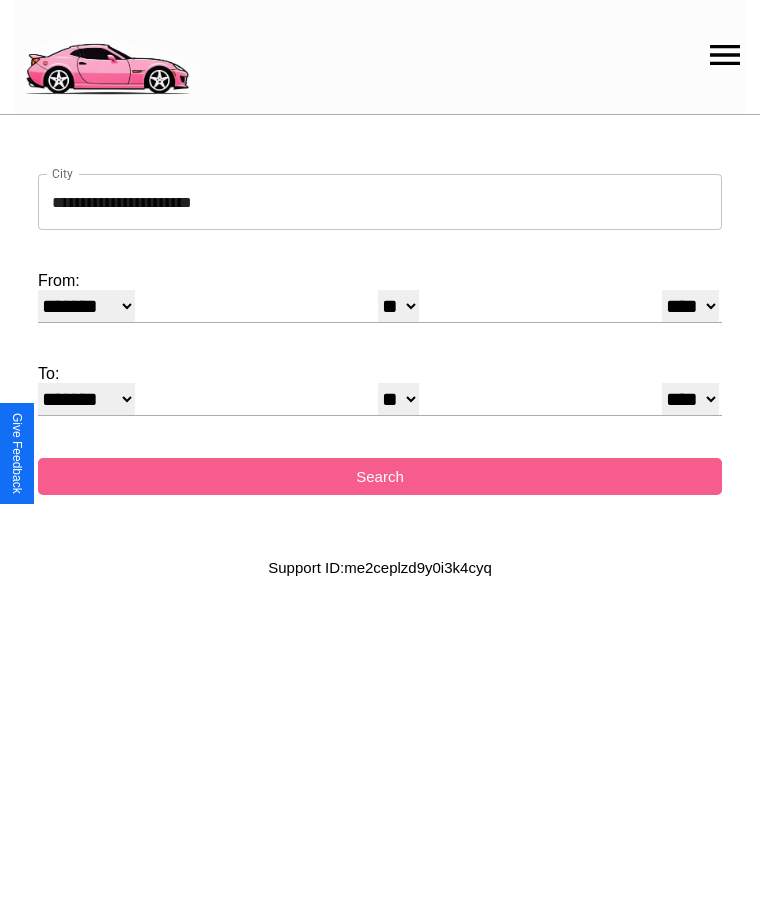 click on "******* ******** ***** ***** *** **** **** ****** ********* ******* ******** ********" at bounding box center [86, 399] 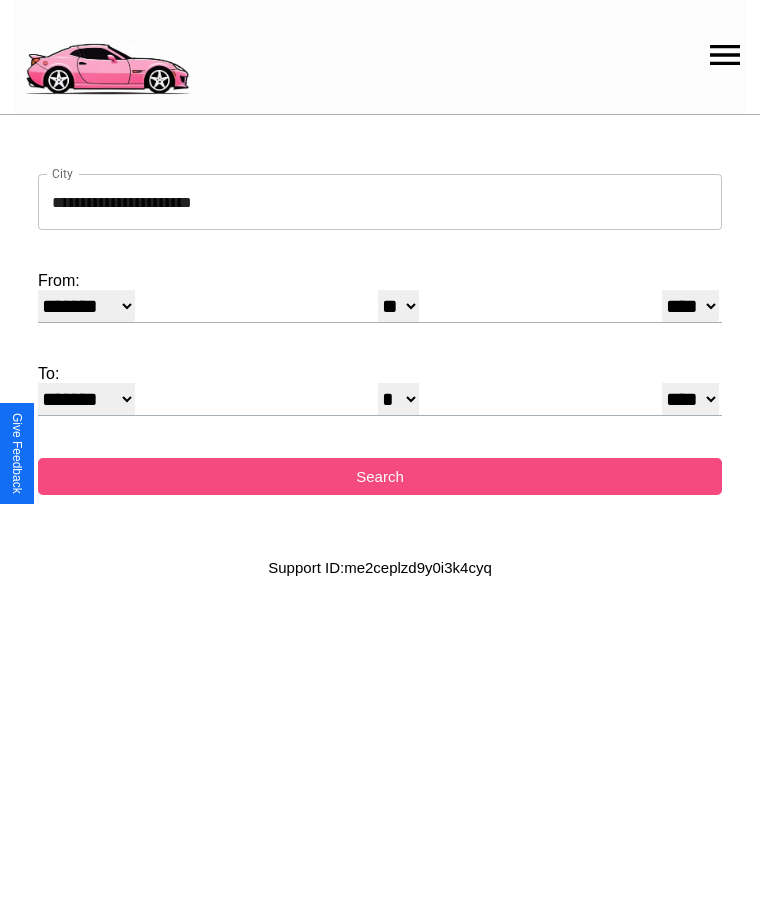 click on "Search" at bounding box center (380, 476) 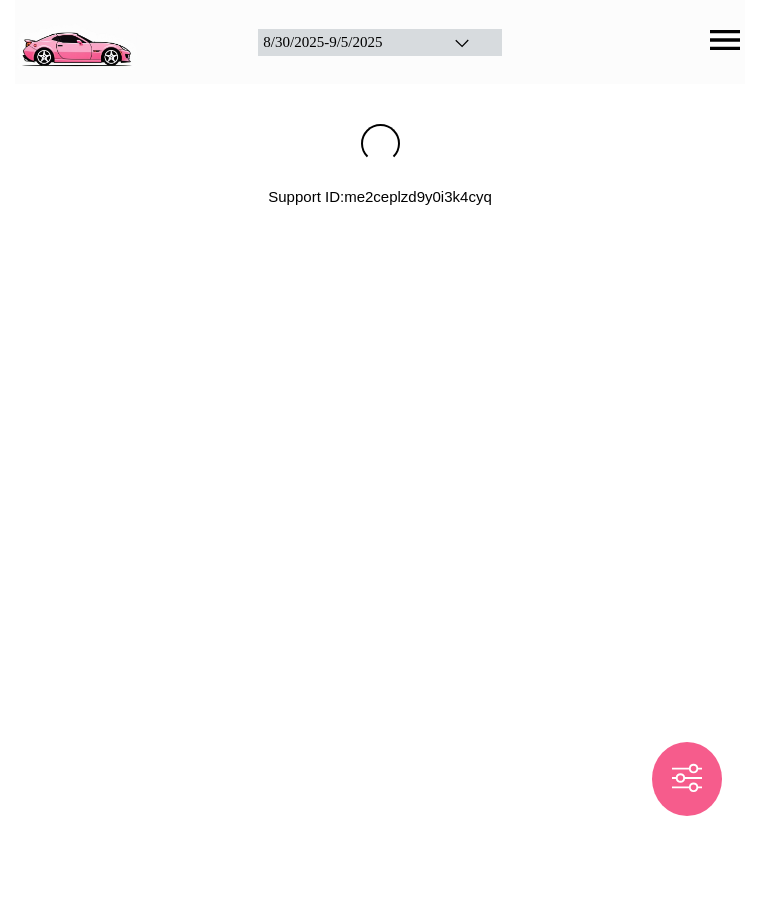 scroll, scrollTop: 0, scrollLeft: 0, axis: both 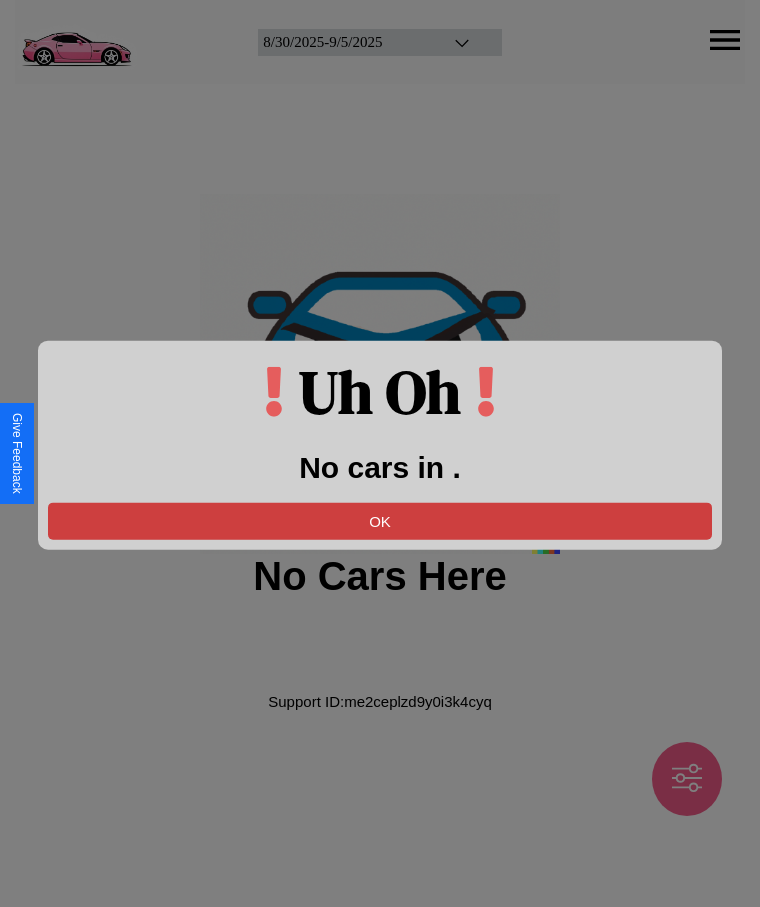 click on "OK" at bounding box center (380, 520) 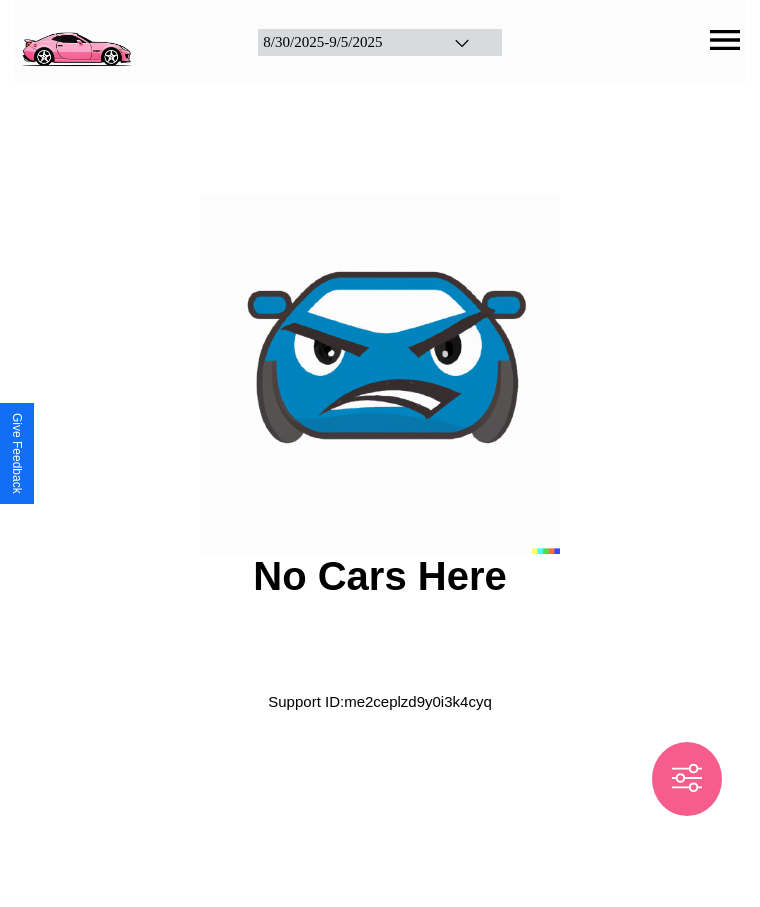 click at bounding box center (76, 40) 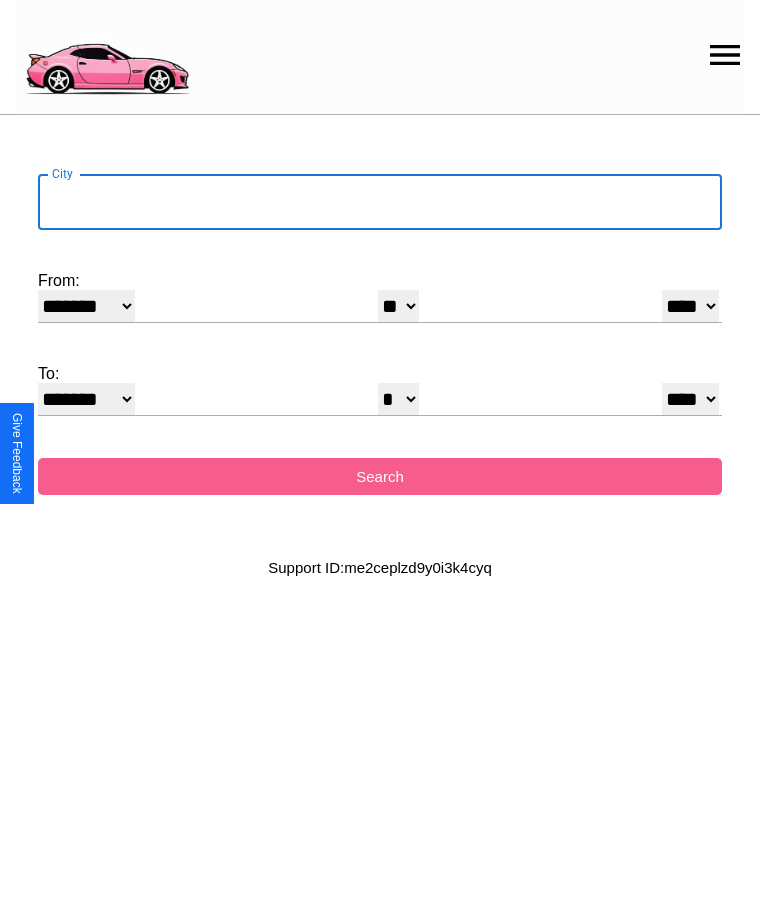 click on "City" at bounding box center (380, 202) 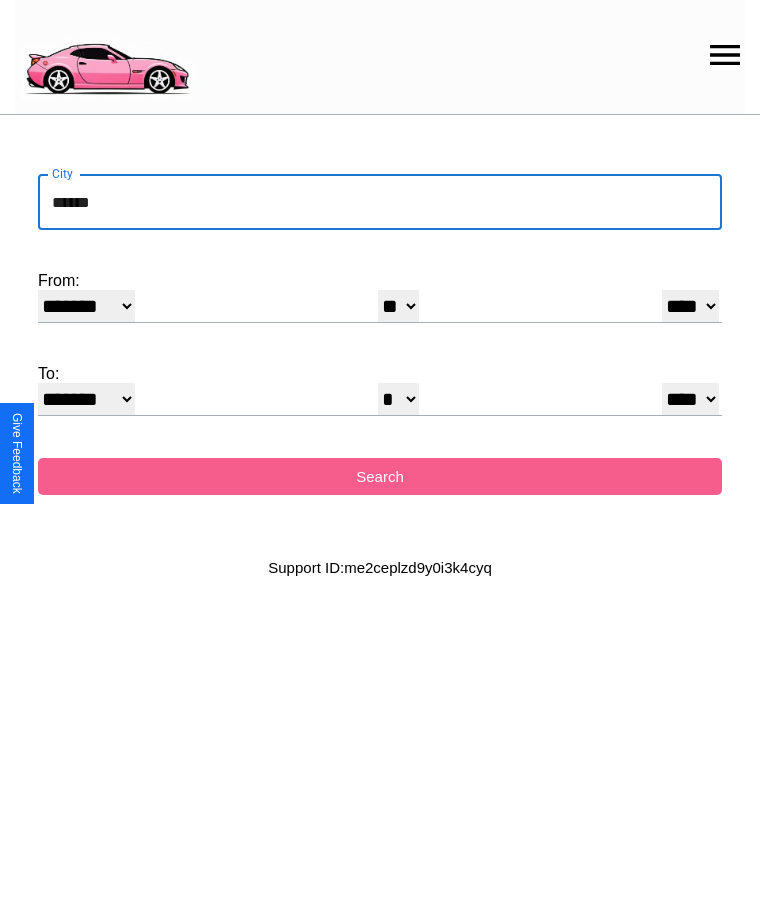 type on "******" 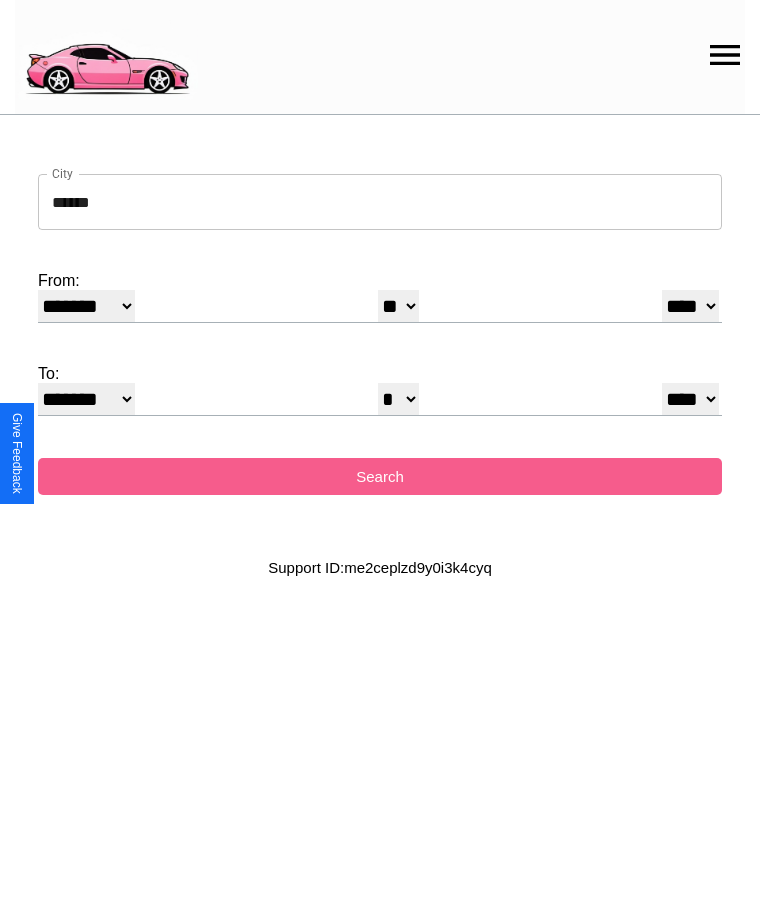 select on "**" 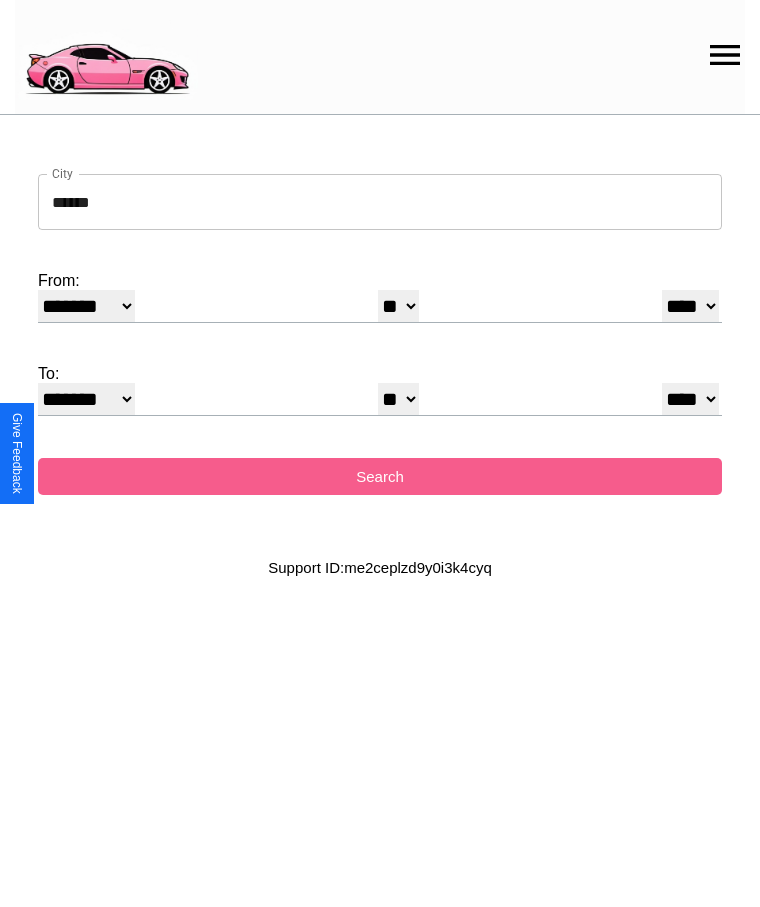 click on "* * * * * * * * * ** ** ** ** ** ** ** ** ** ** ** ** ** ** ** ** ** ** ** ** **" at bounding box center [398, 306] 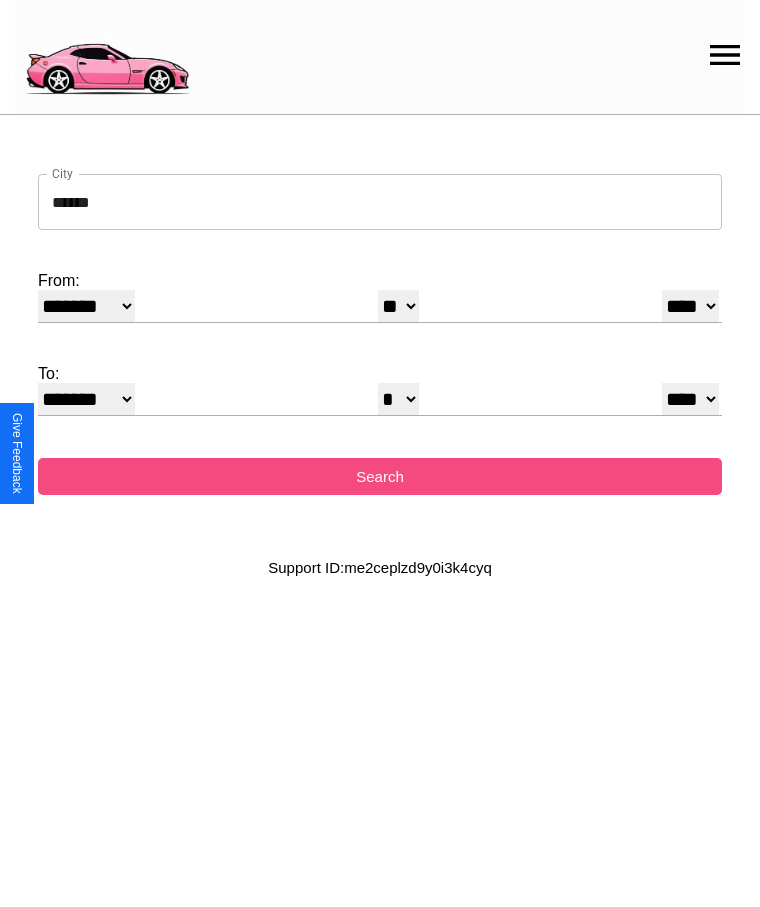 click on "Search" at bounding box center (380, 476) 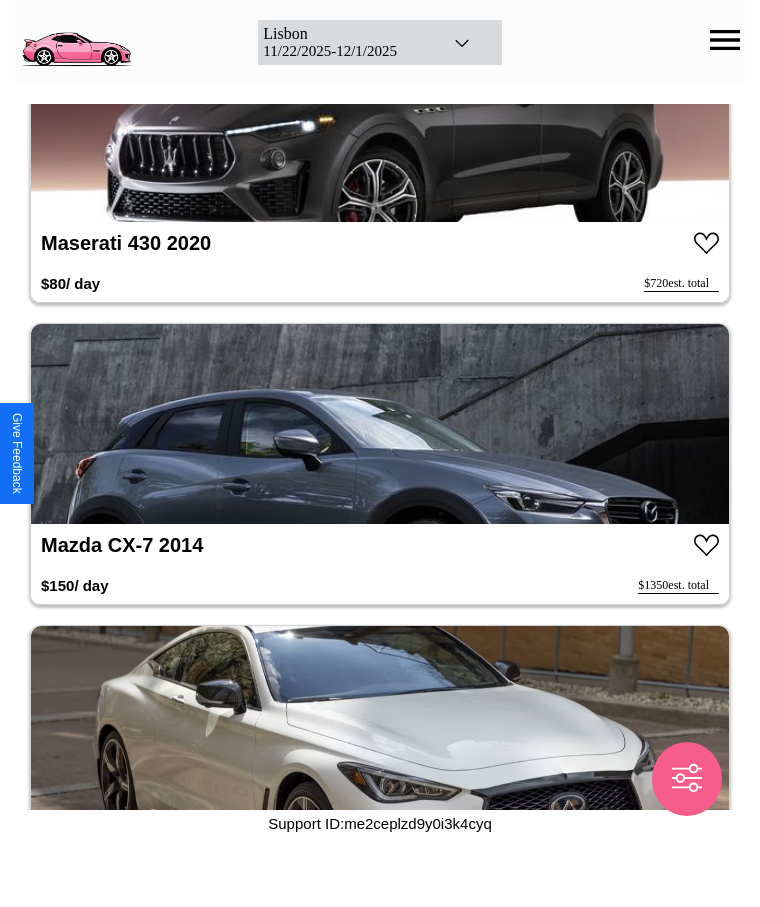 scroll, scrollTop: 16730, scrollLeft: 0, axis: vertical 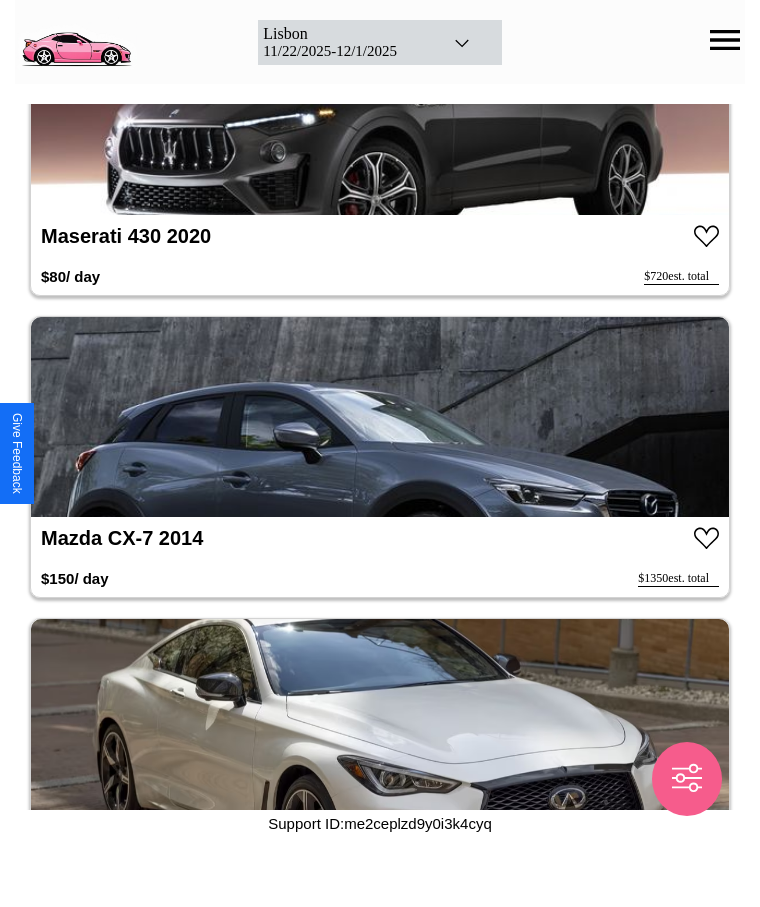 click at bounding box center [380, 417] 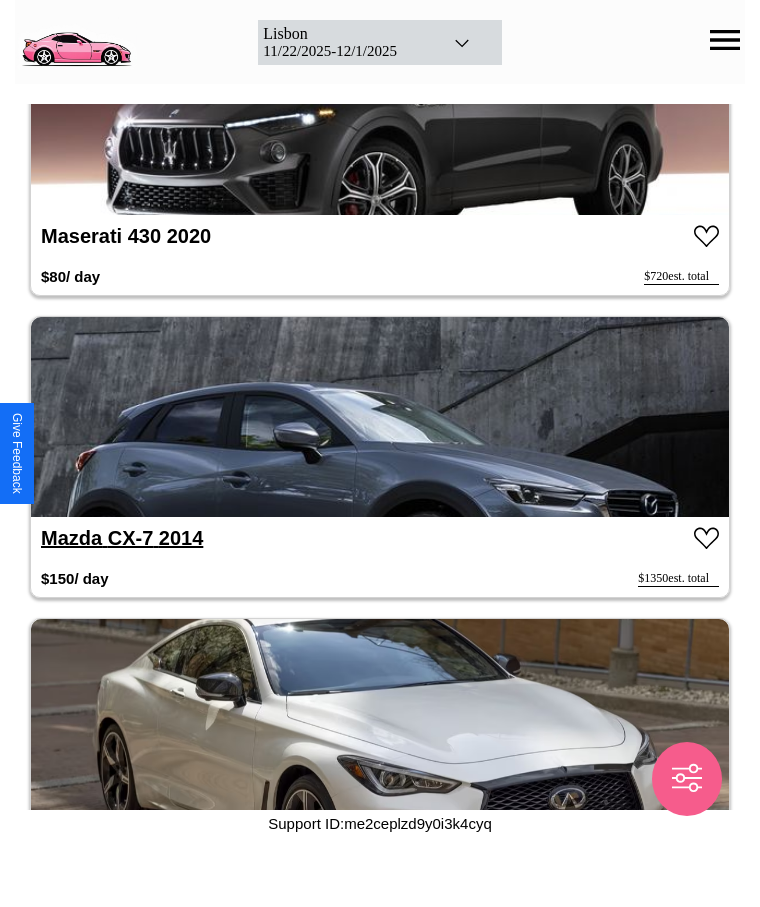 click on "Mazda   CX-7   2014" at bounding box center [122, 538] 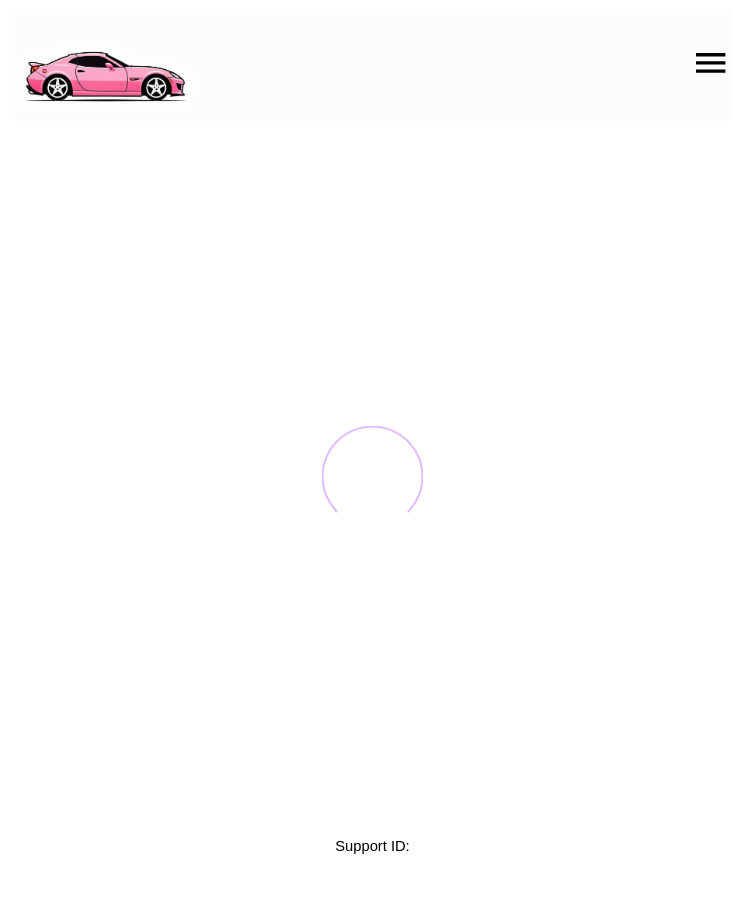 scroll, scrollTop: 0, scrollLeft: 0, axis: both 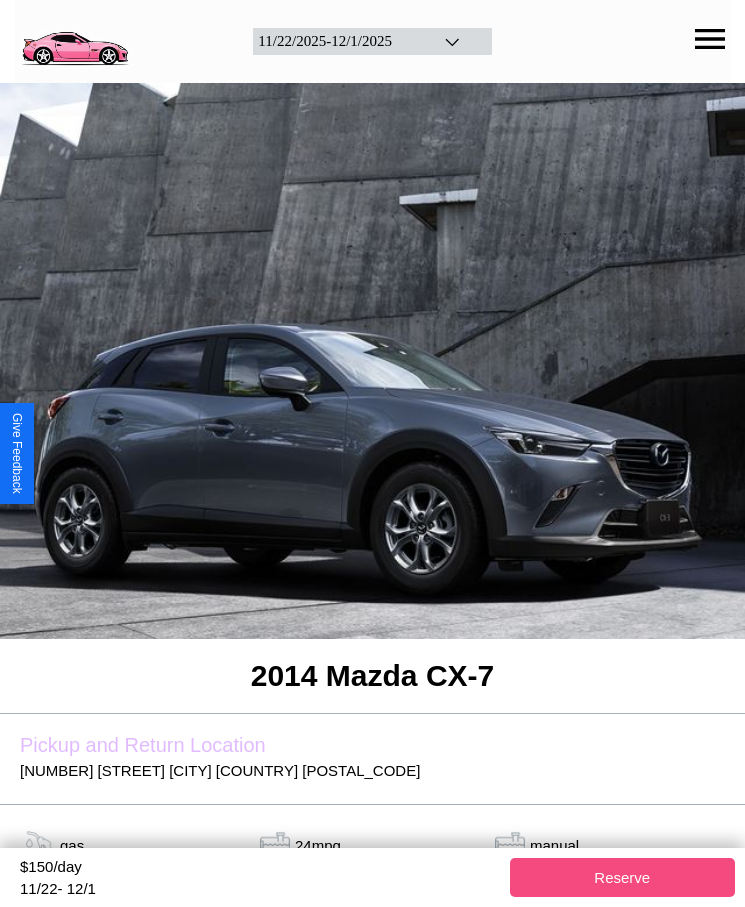 click on "Reserve" at bounding box center (623, 877) 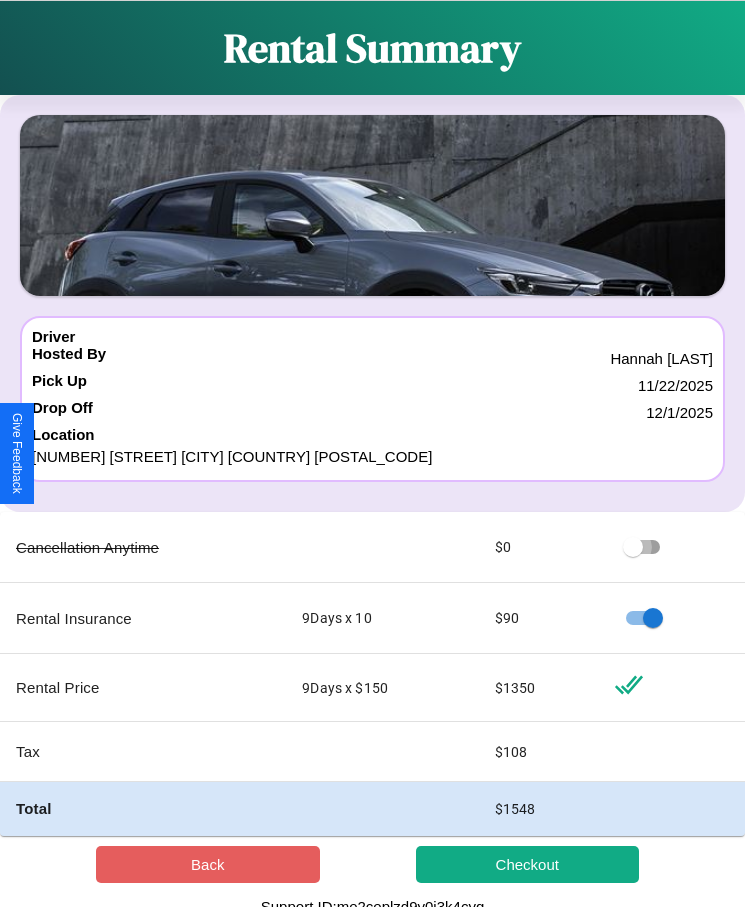 scroll, scrollTop: 13, scrollLeft: 0, axis: vertical 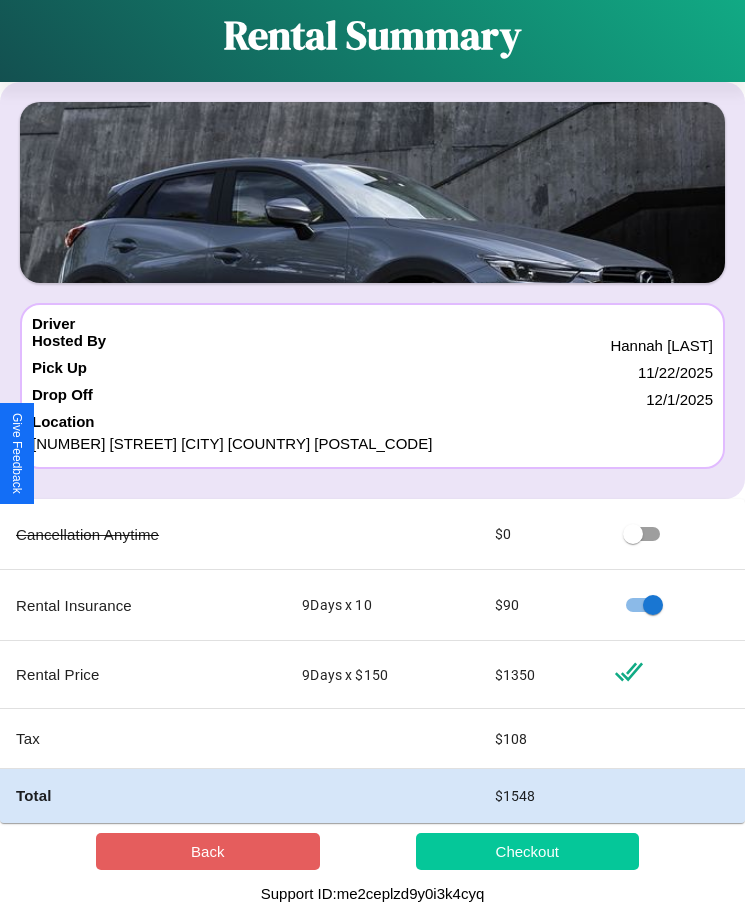 click on "Checkout" at bounding box center [528, 851] 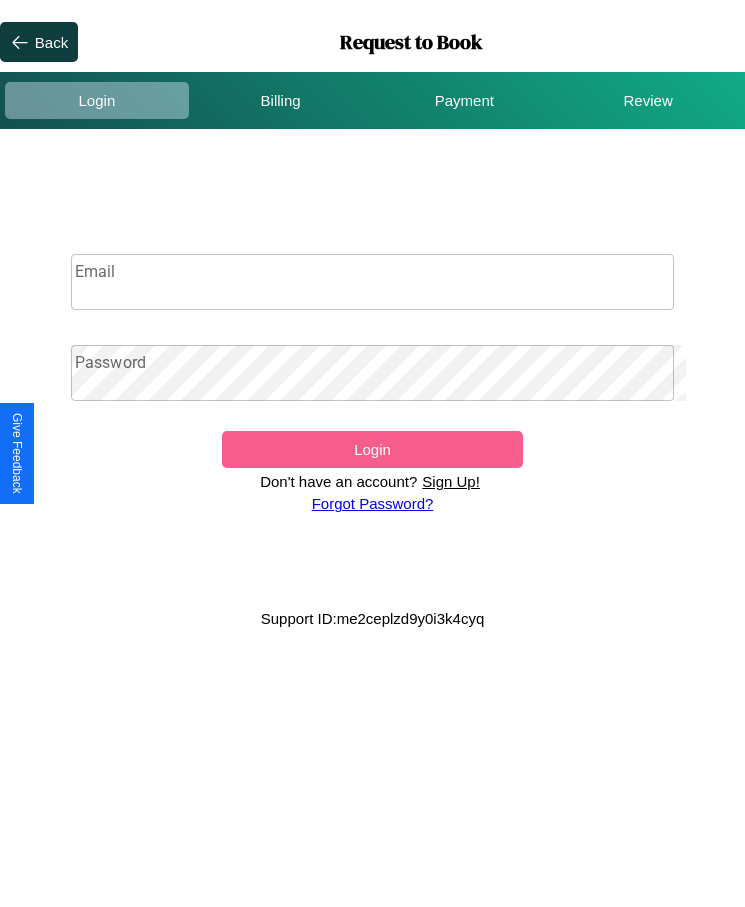 scroll, scrollTop: 0, scrollLeft: 0, axis: both 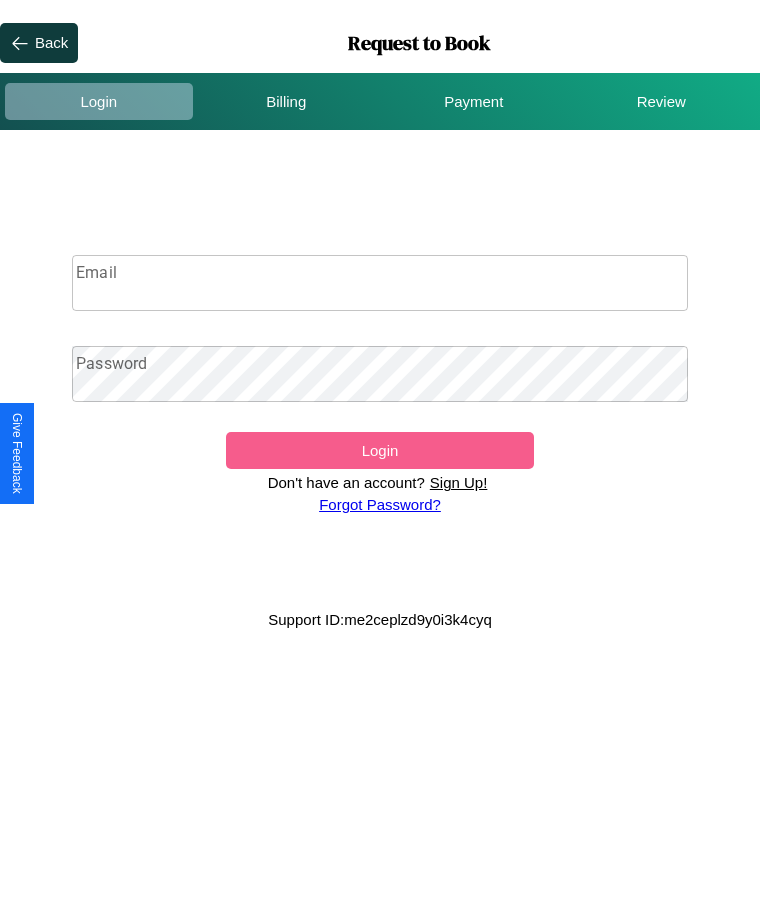 click on "Sign Up!" at bounding box center [459, 482] 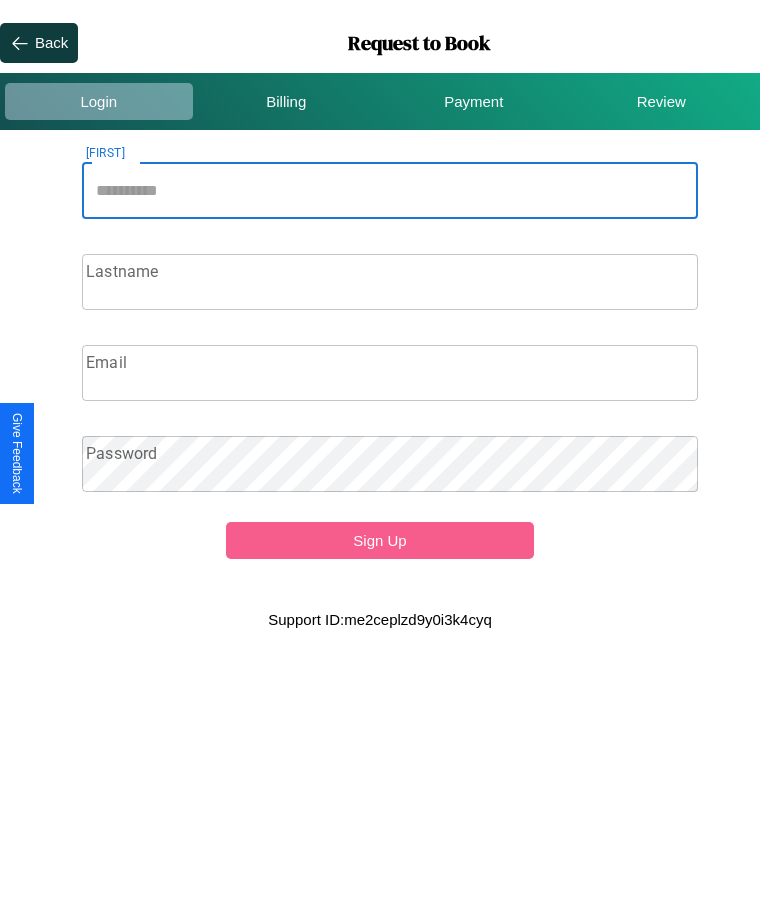 click on "Firstname" at bounding box center [390, 191] 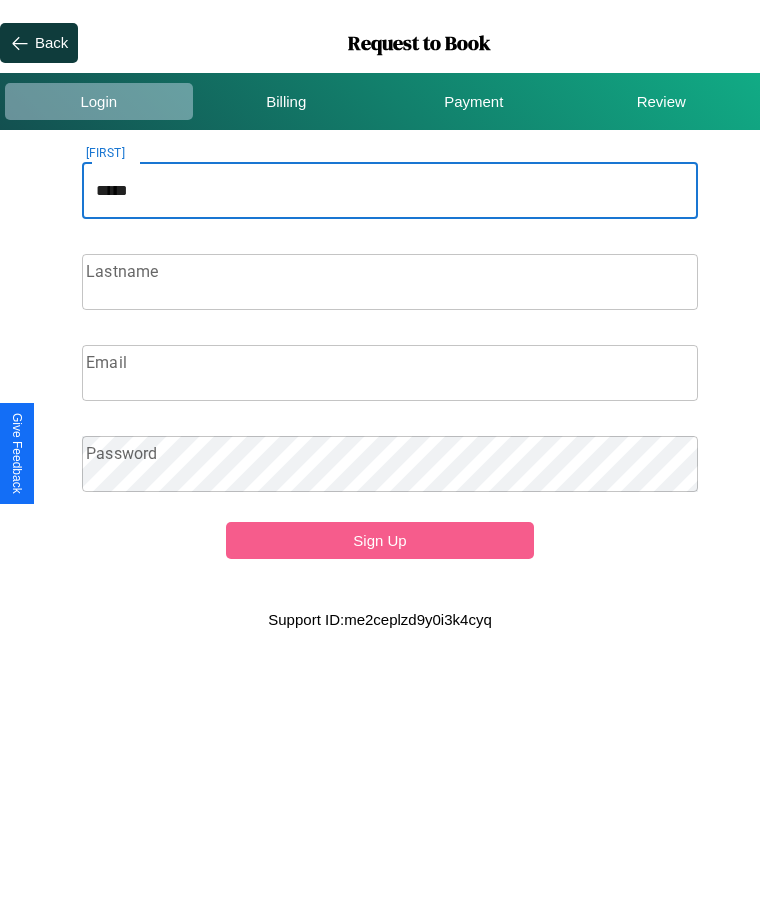 type on "*****" 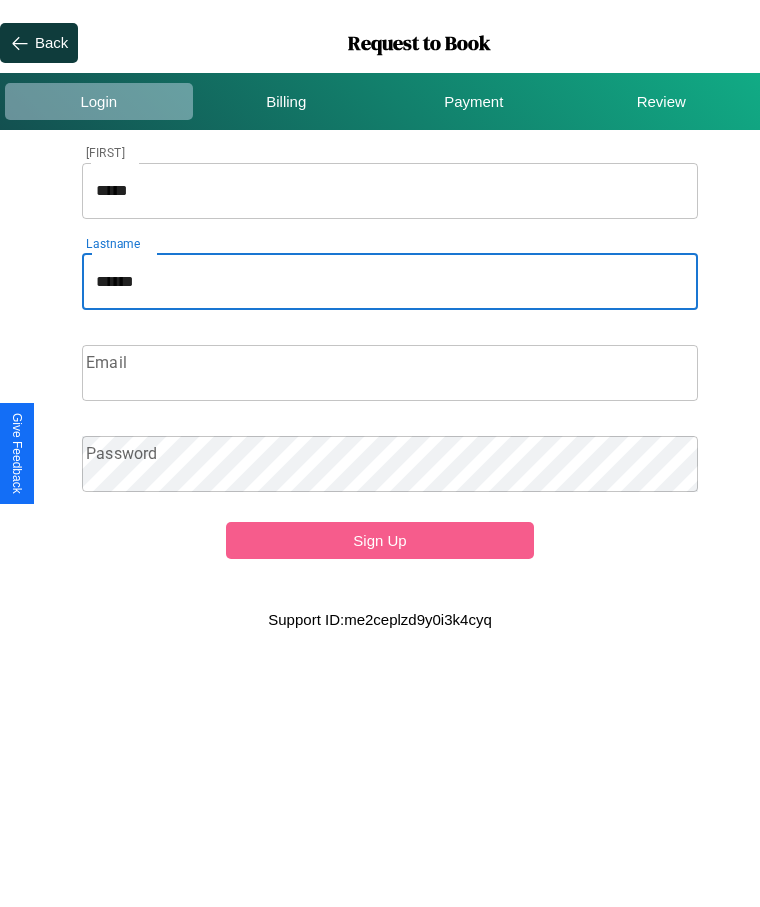 type on "******" 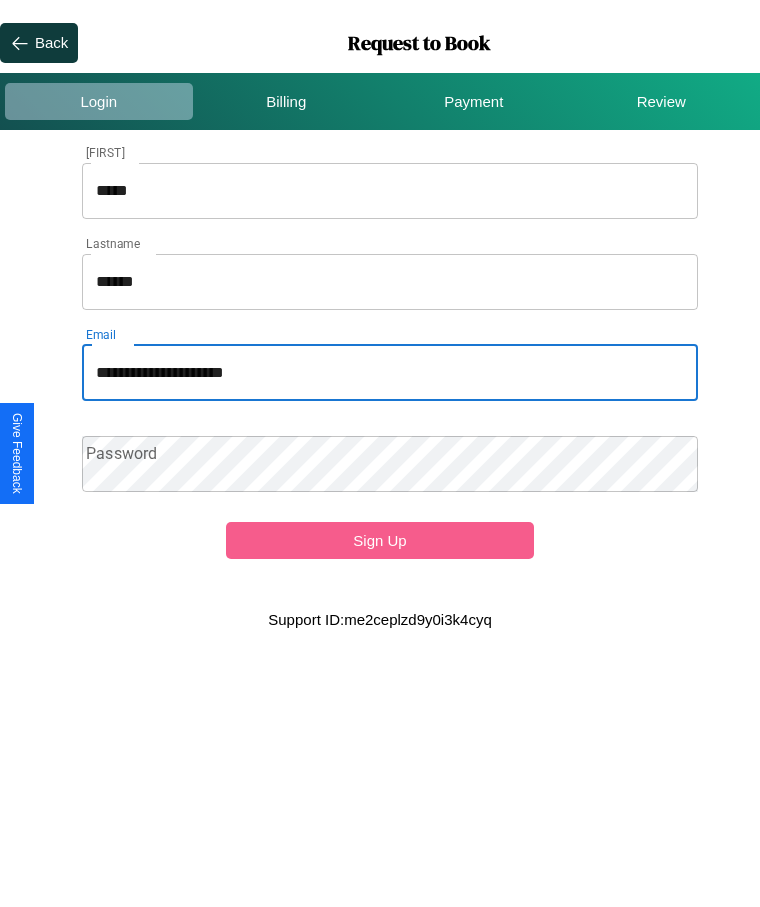type on "**********" 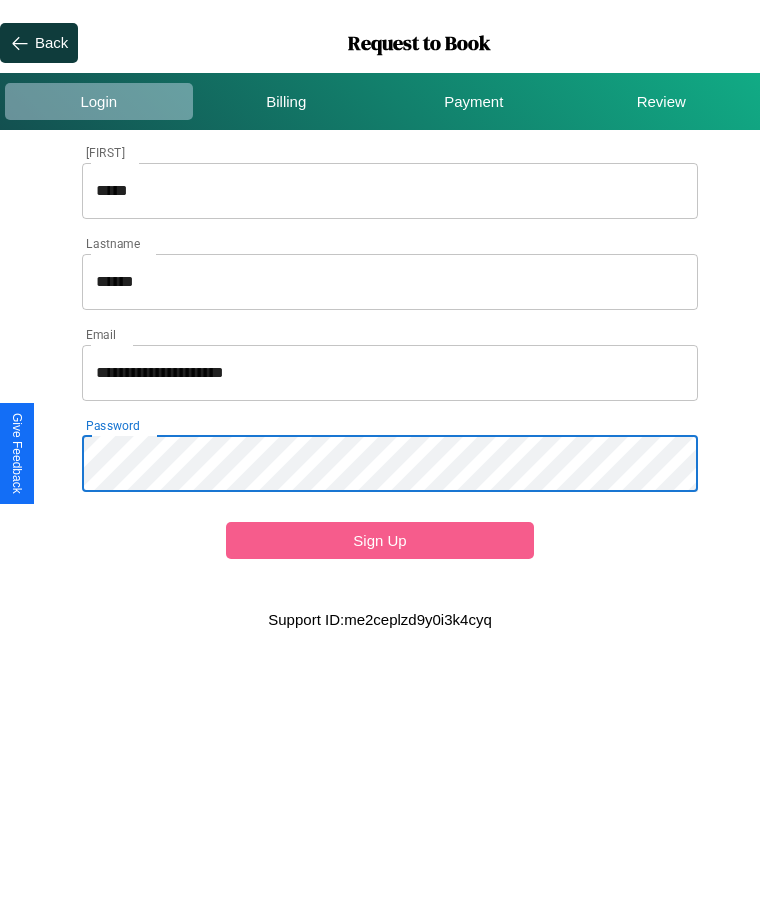 click on "Sign Up" at bounding box center (380, 540) 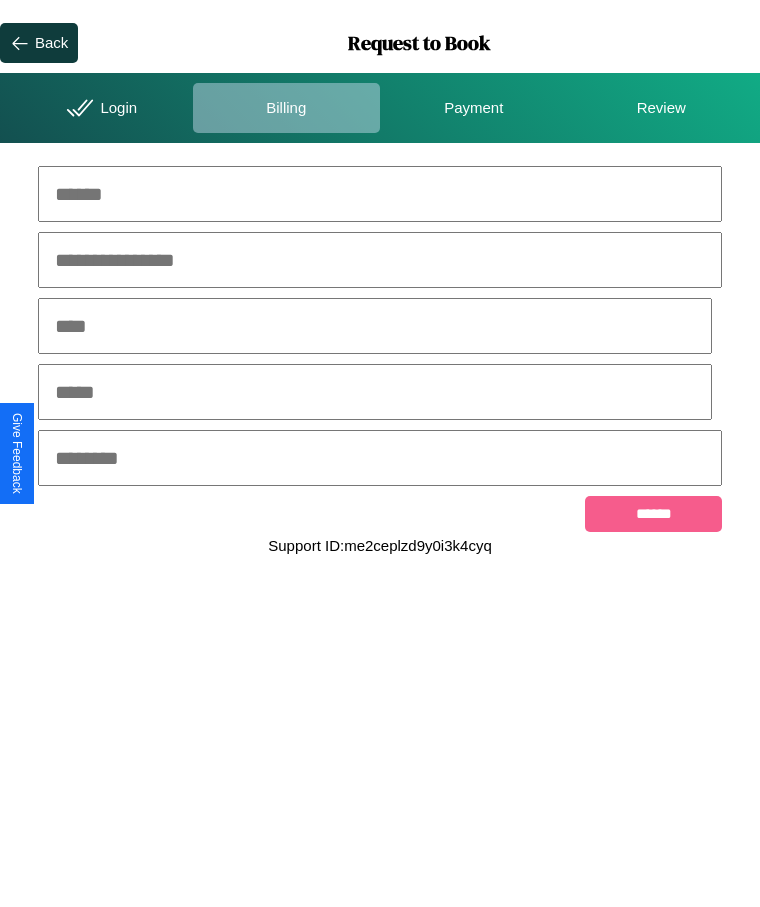 click at bounding box center (380, 194) 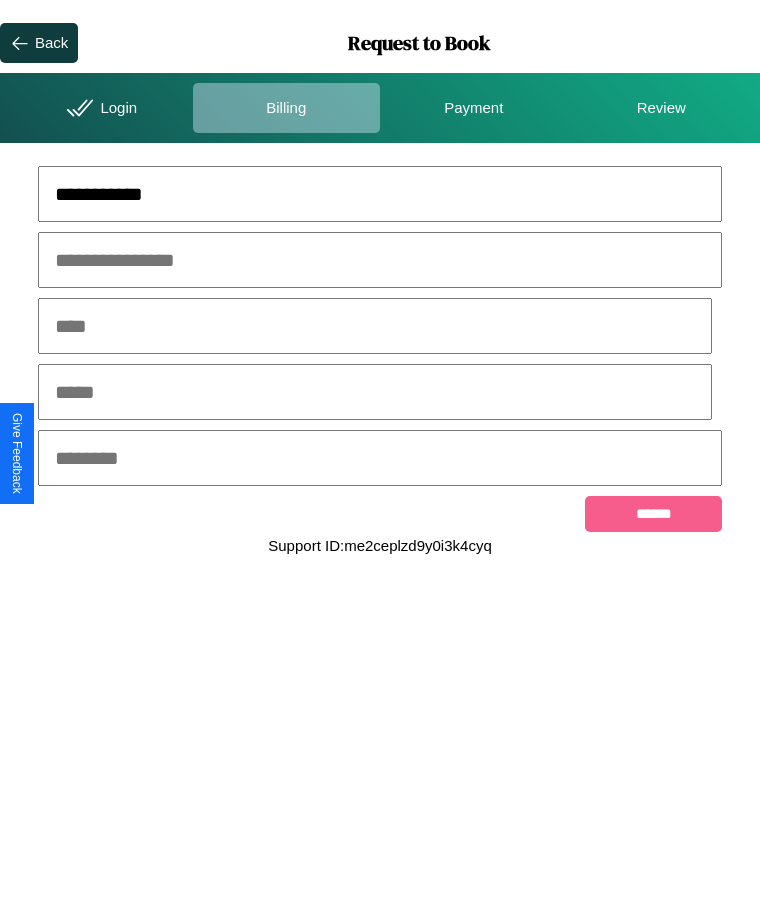 type on "**********" 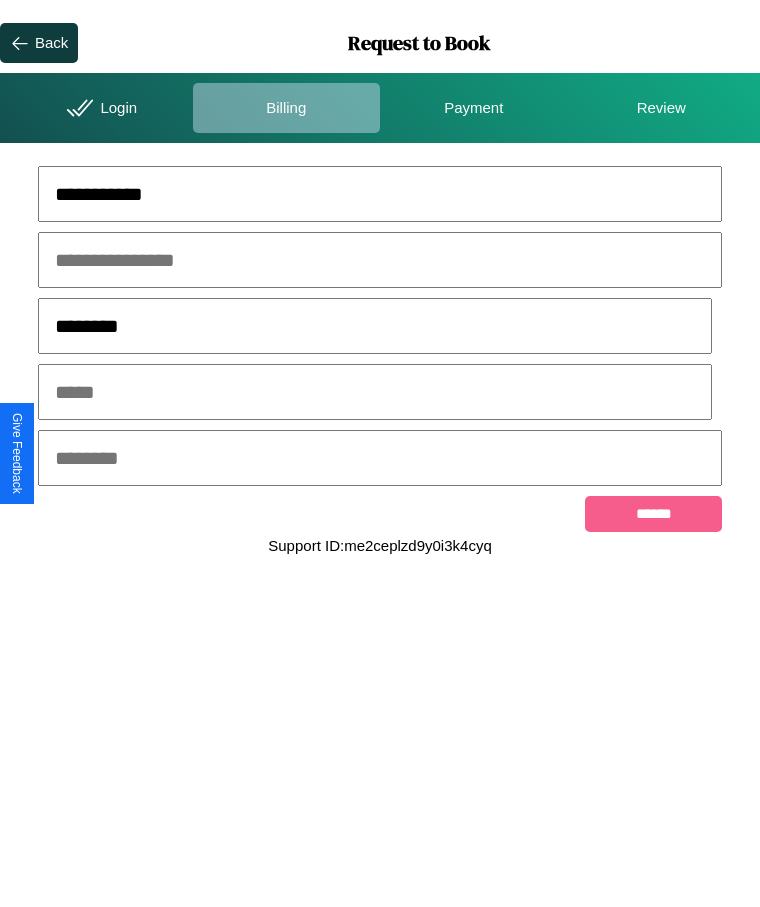 type on "********" 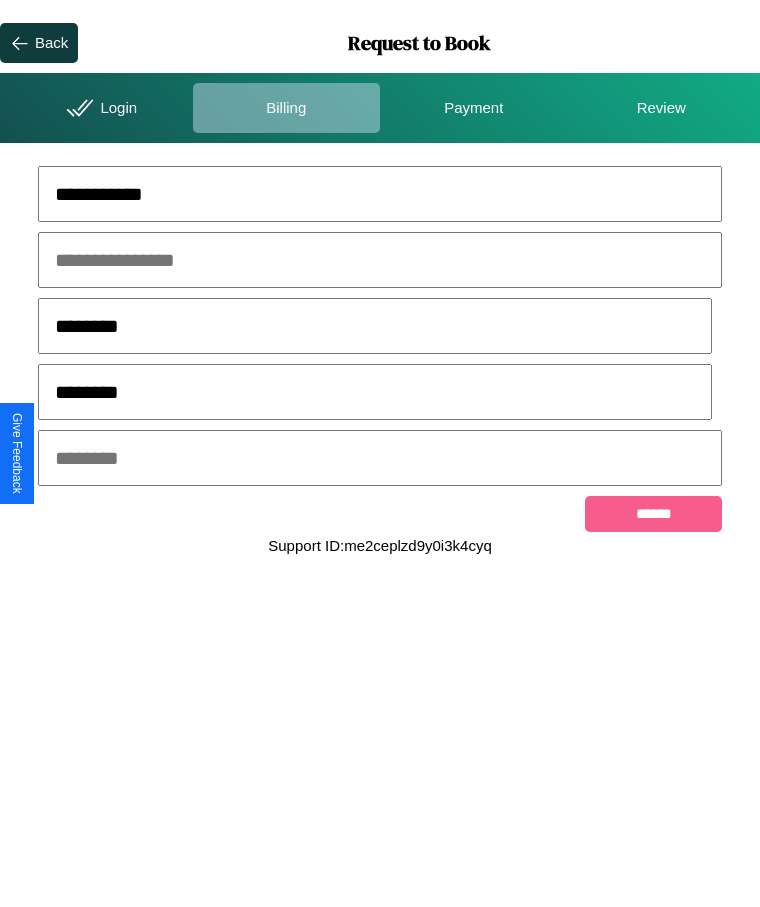 type on "********" 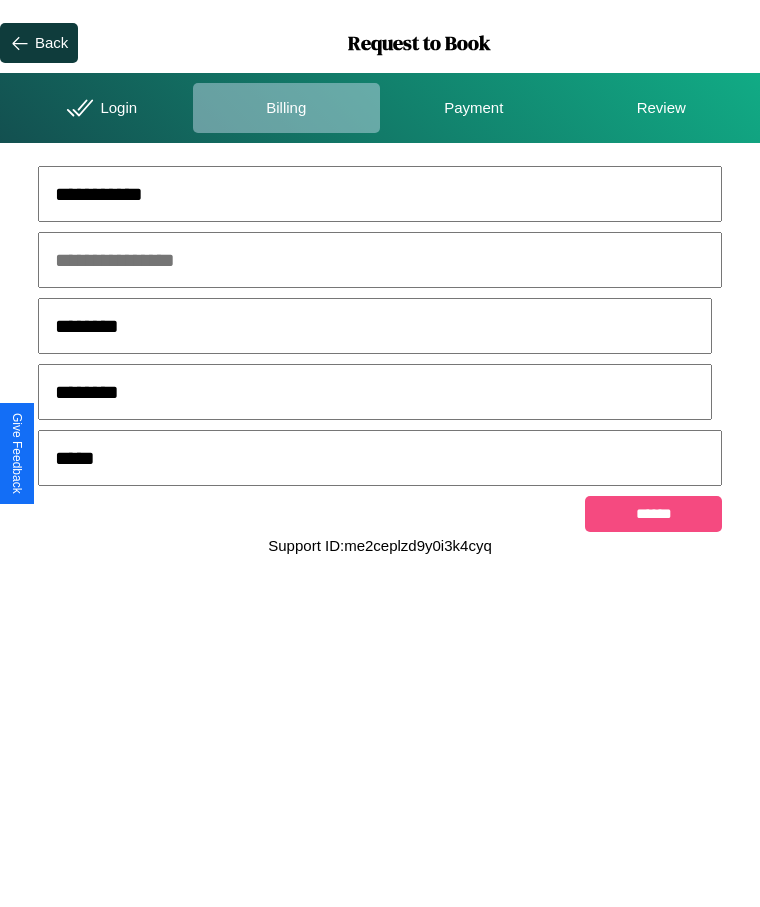 type on "*****" 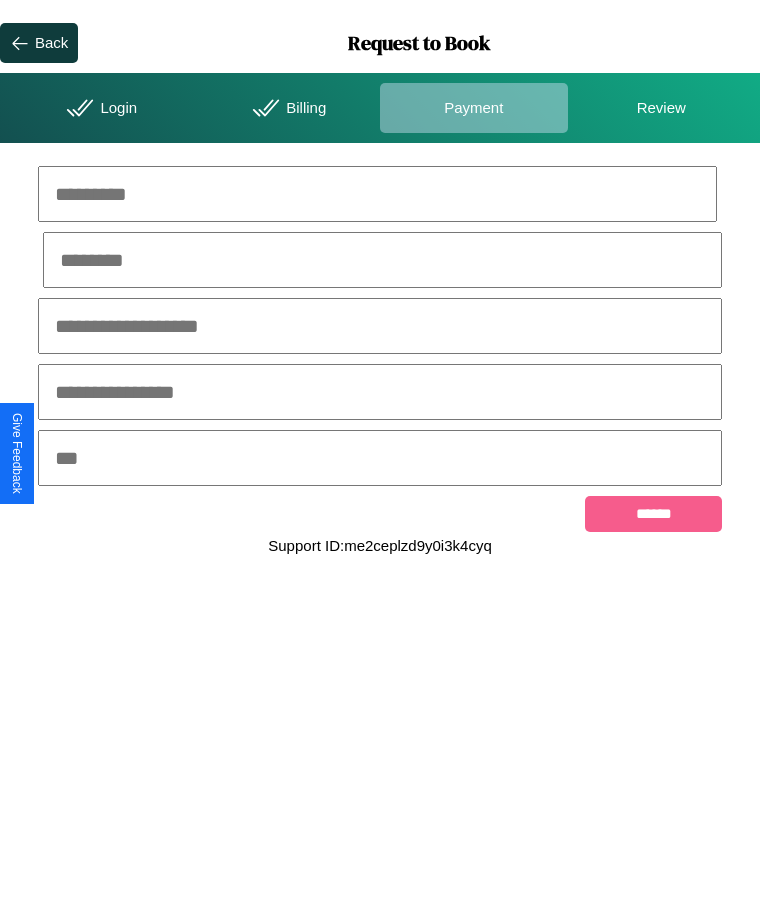 click at bounding box center (377, 194) 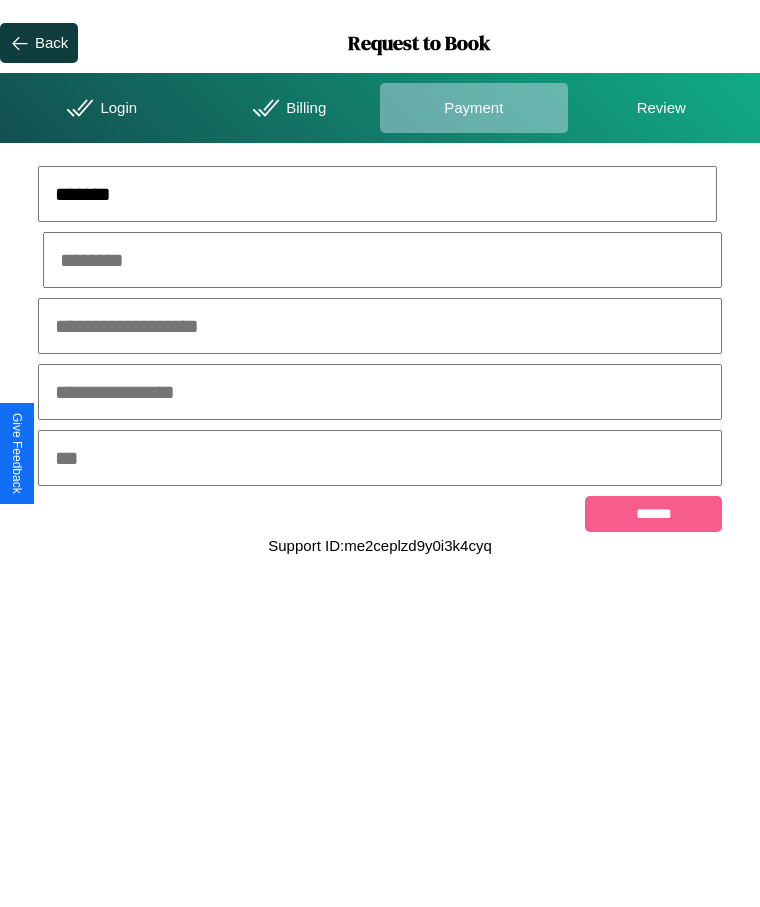 type on "*******" 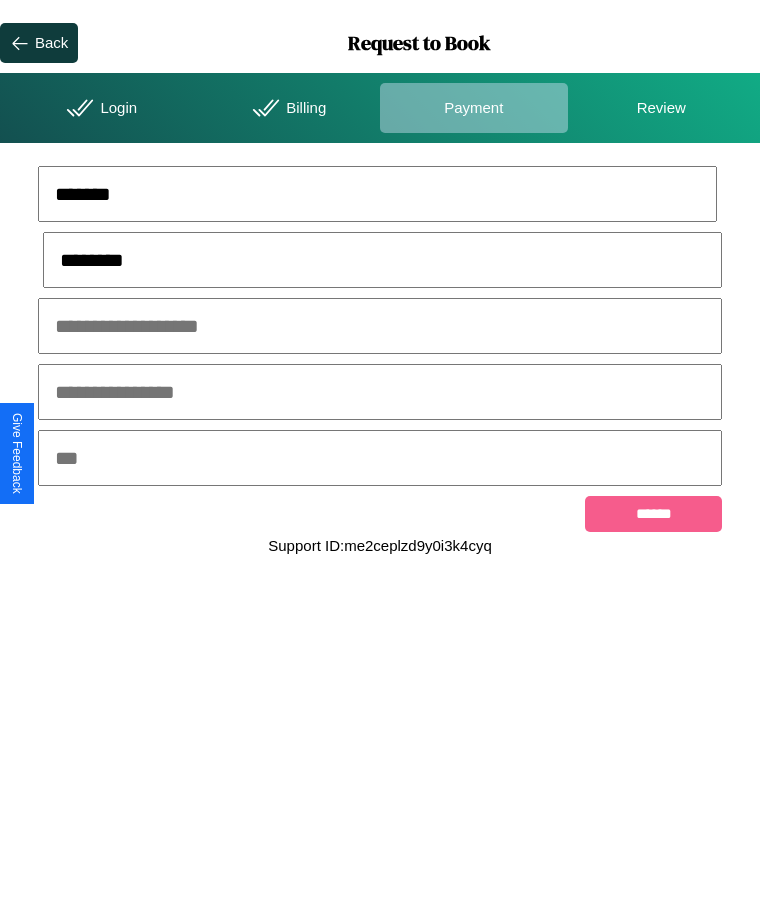 type on "********" 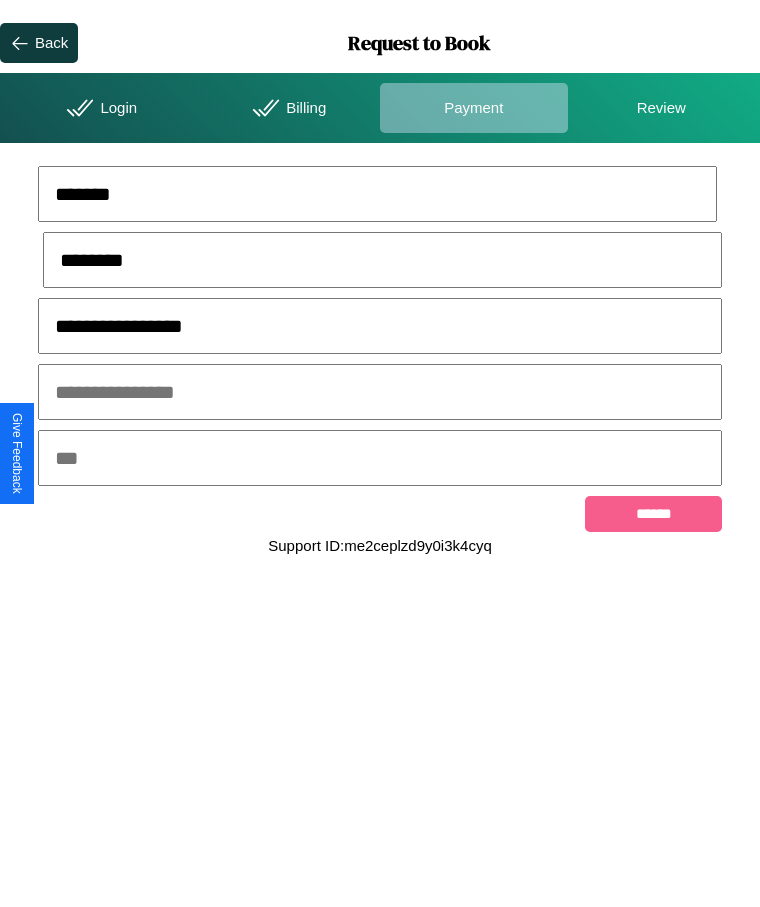 type on "**********" 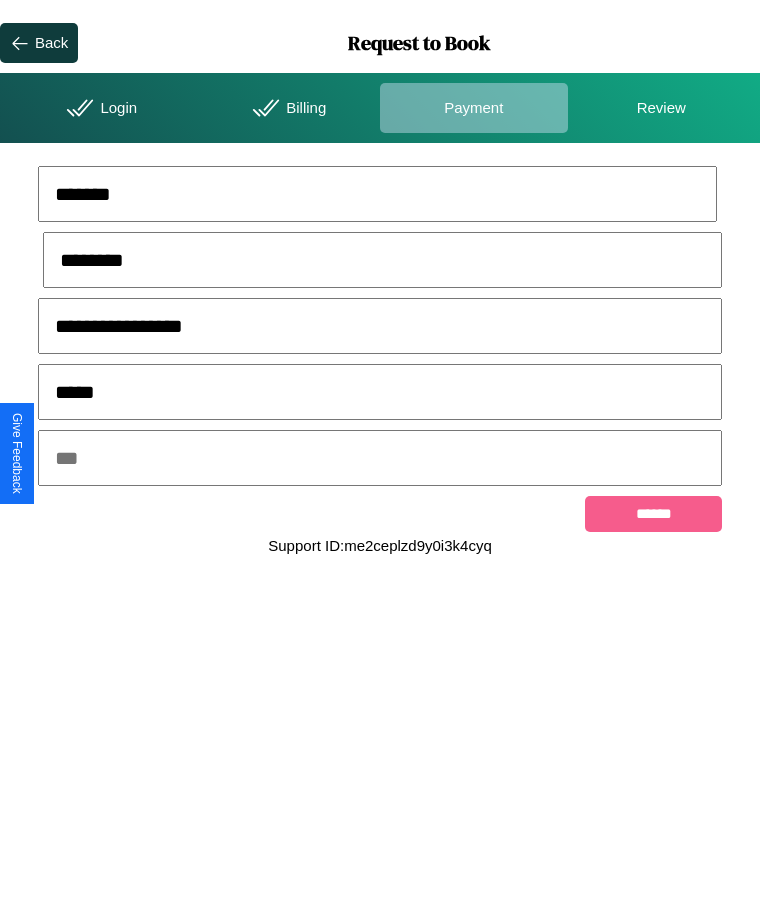 type on "*****" 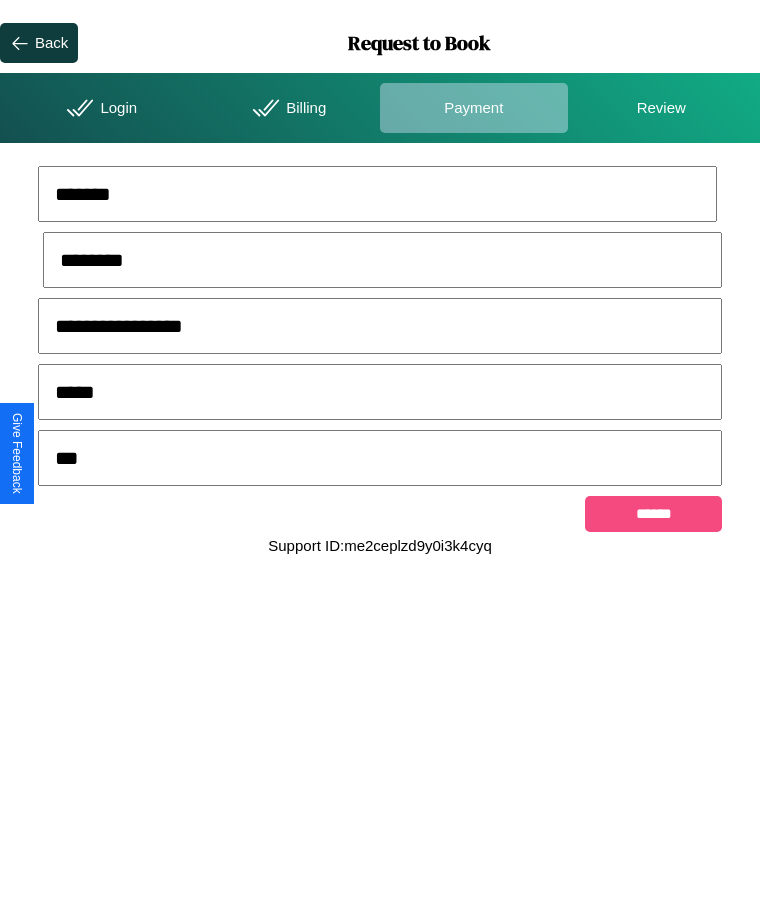 type on "***" 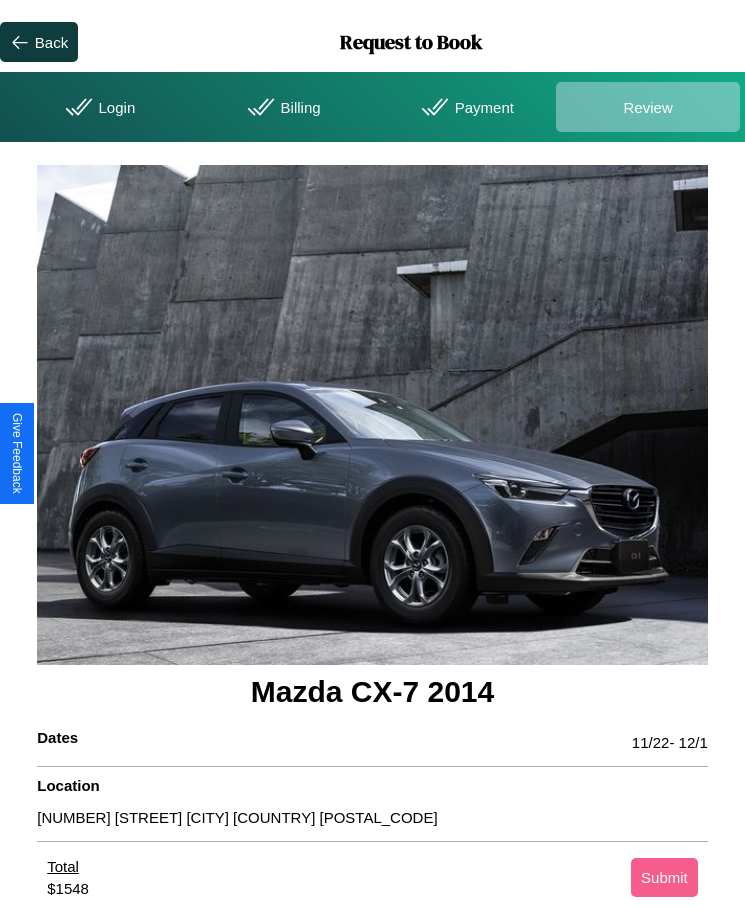 scroll, scrollTop: 2, scrollLeft: 0, axis: vertical 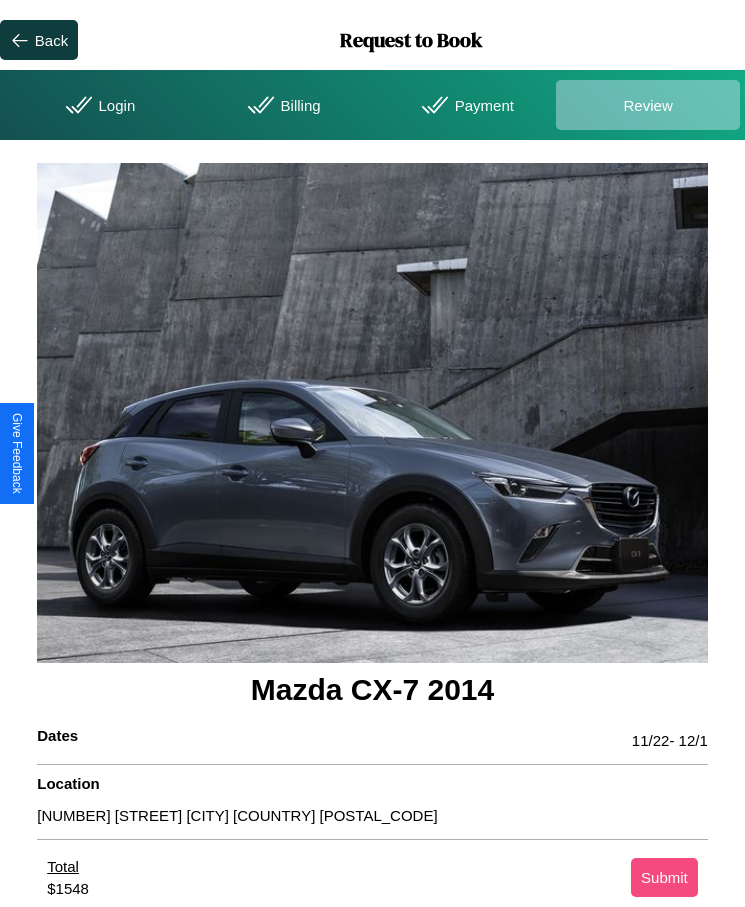 click on "Submit" at bounding box center [664, 877] 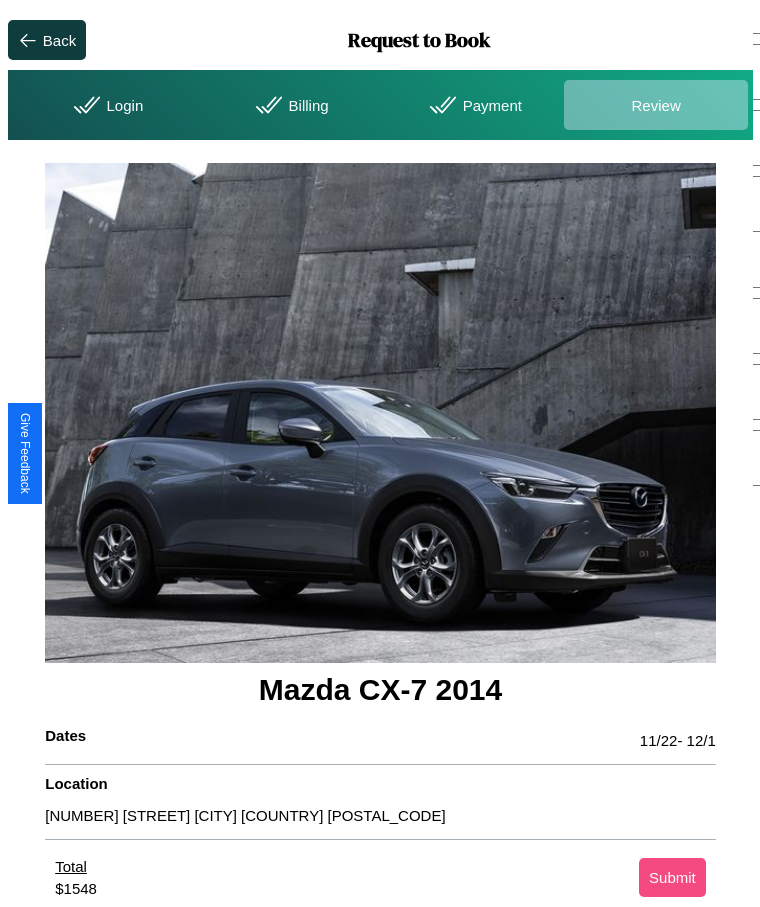 scroll, scrollTop: 0, scrollLeft: 0, axis: both 